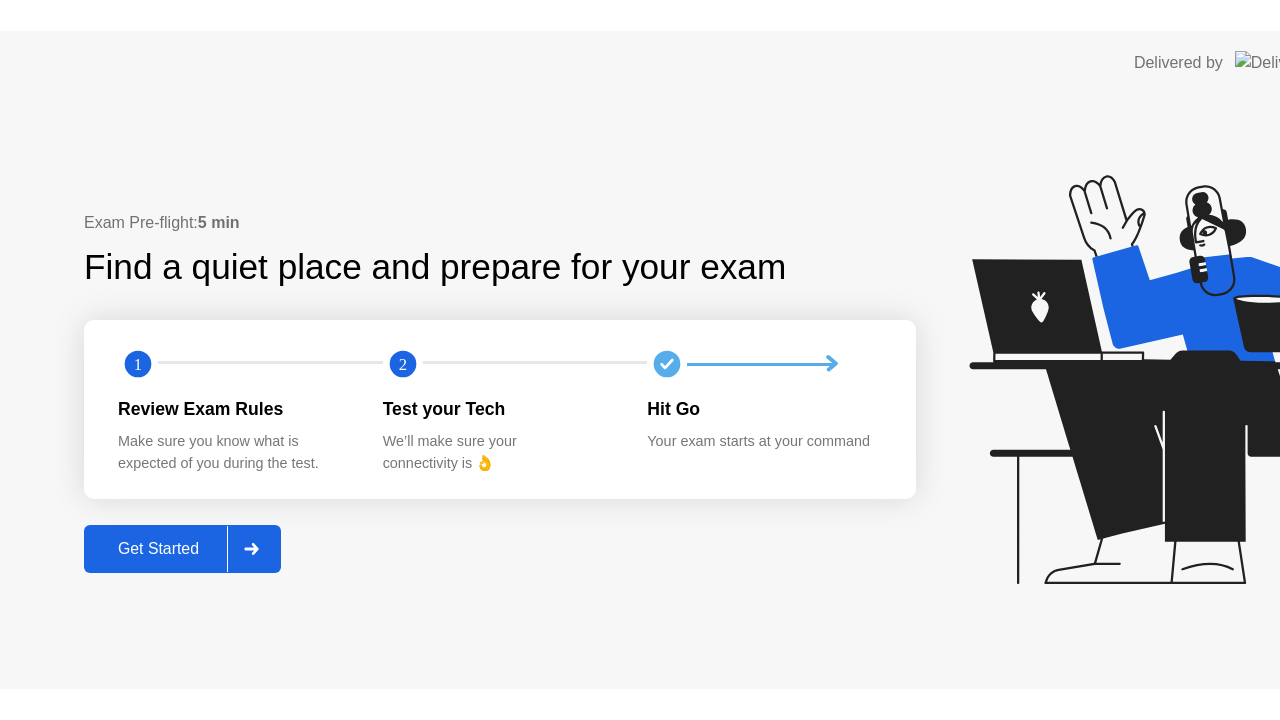 scroll, scrollTop: 0, scrollLeft: 0, axis: both 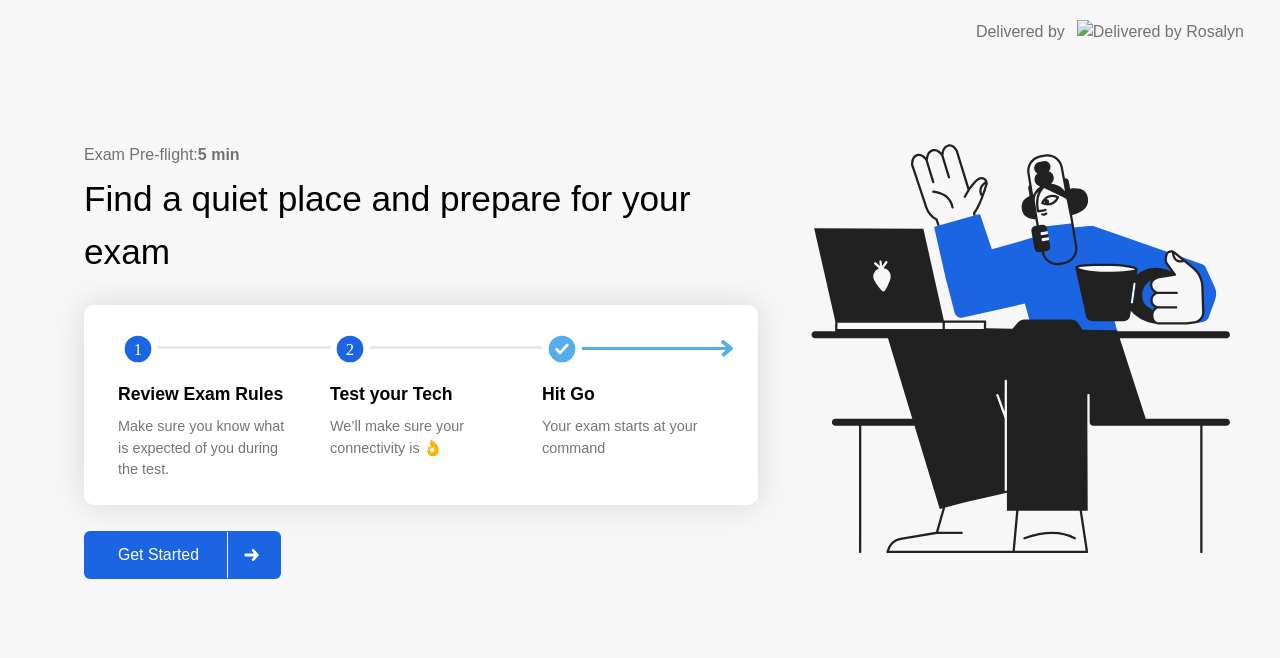 click on "Get Started" 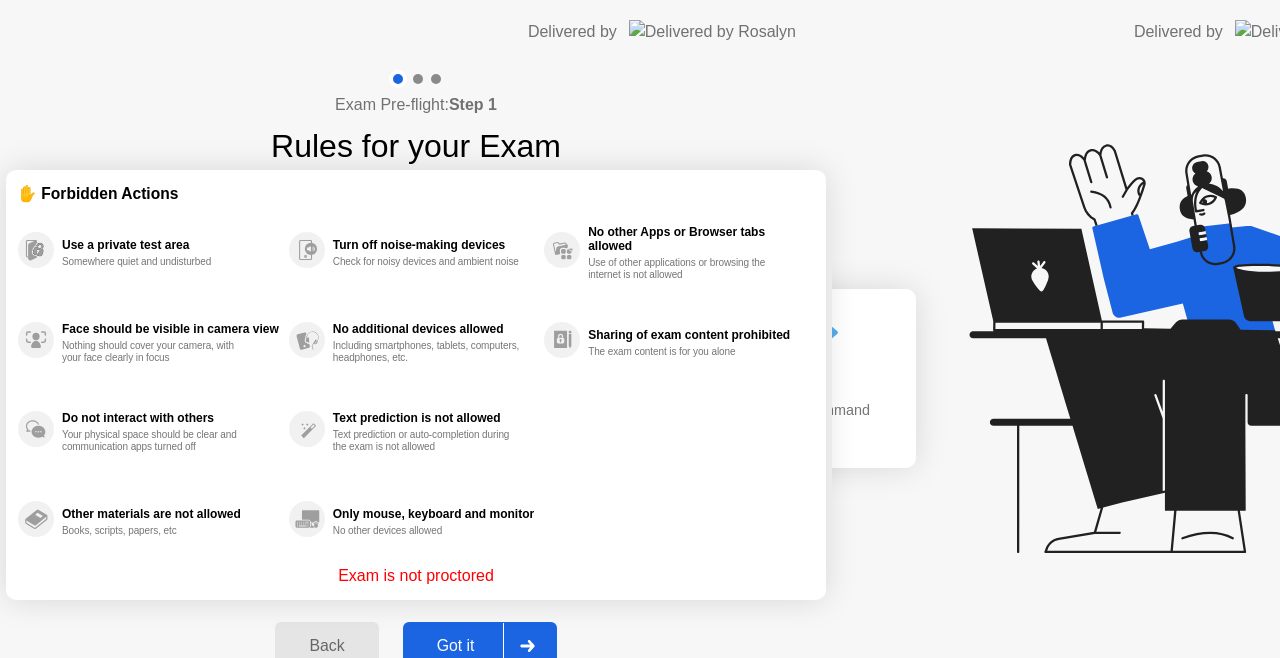 click on "Exam Pre-flight:  Step 1 Rules for your Exam ✋ Forbidden Actions Use a private test area Somewhere quiet and undisturbed Face should be visible in camera view Nothing should cover your camera, with your face clearly in focus Do not interact with others Your physical space should be clear and communication apps turned off Other materials are not allowed Books, scripts, papers, etc Turn off noise-making devices Check for noisy devices and ambient noise No additional devices allowed Including smartphones, tablets, computers, headphones, etc. Text prediction is not allowed Text prediction or auto-completion during the exam is not allowed Only mouse, keyboard and monitor No other devices allowed No other Apps or Browser tabs allowed Use of other applications or browsing the internet is not allowed Sharing of exam content prohibited The exam content is for you alone Exam is not proctored Back Got it" 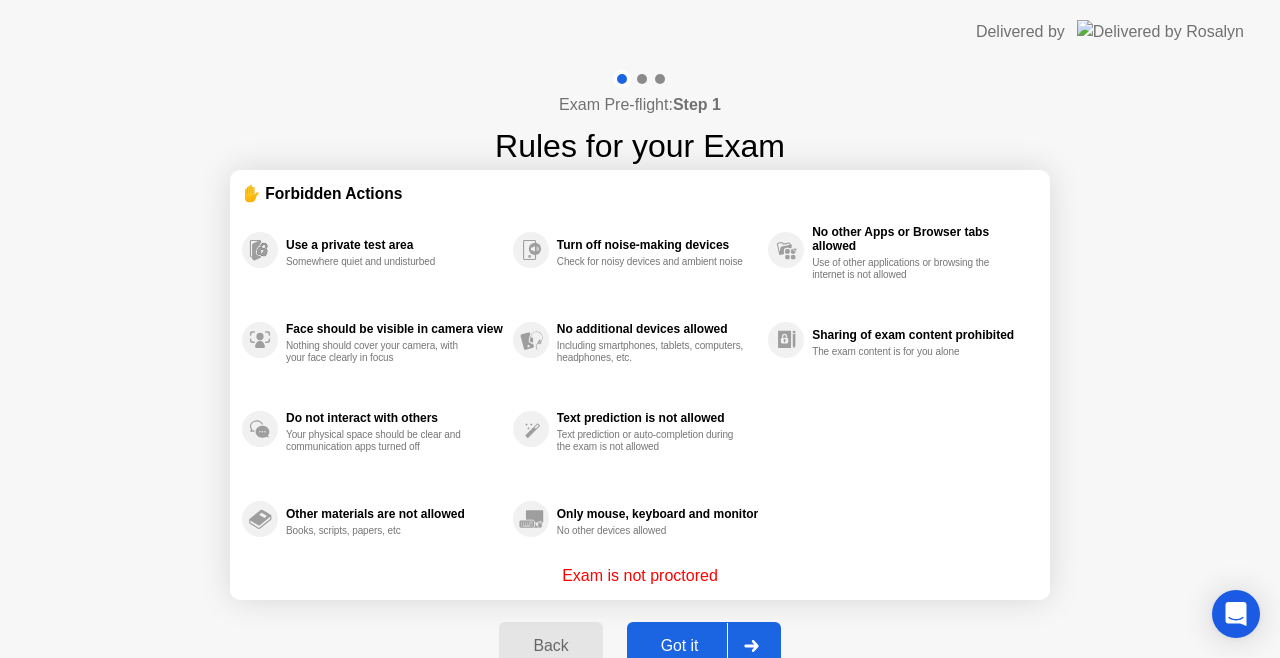 click on "Got it" 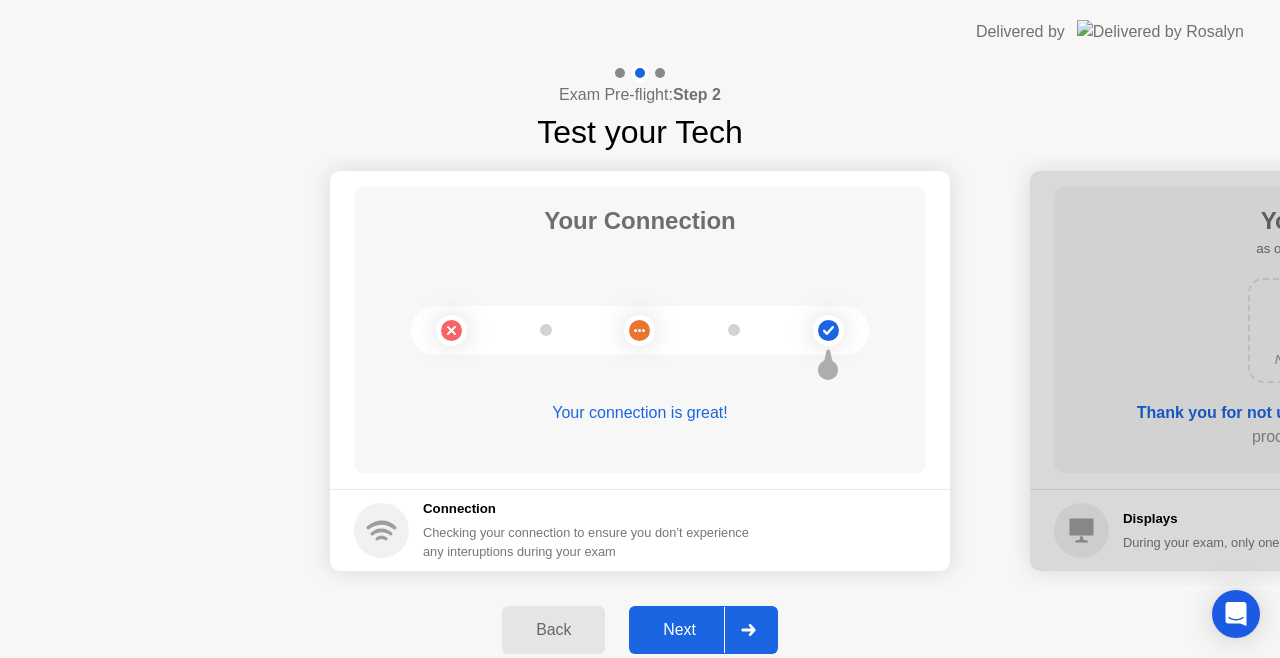 click on "Next" 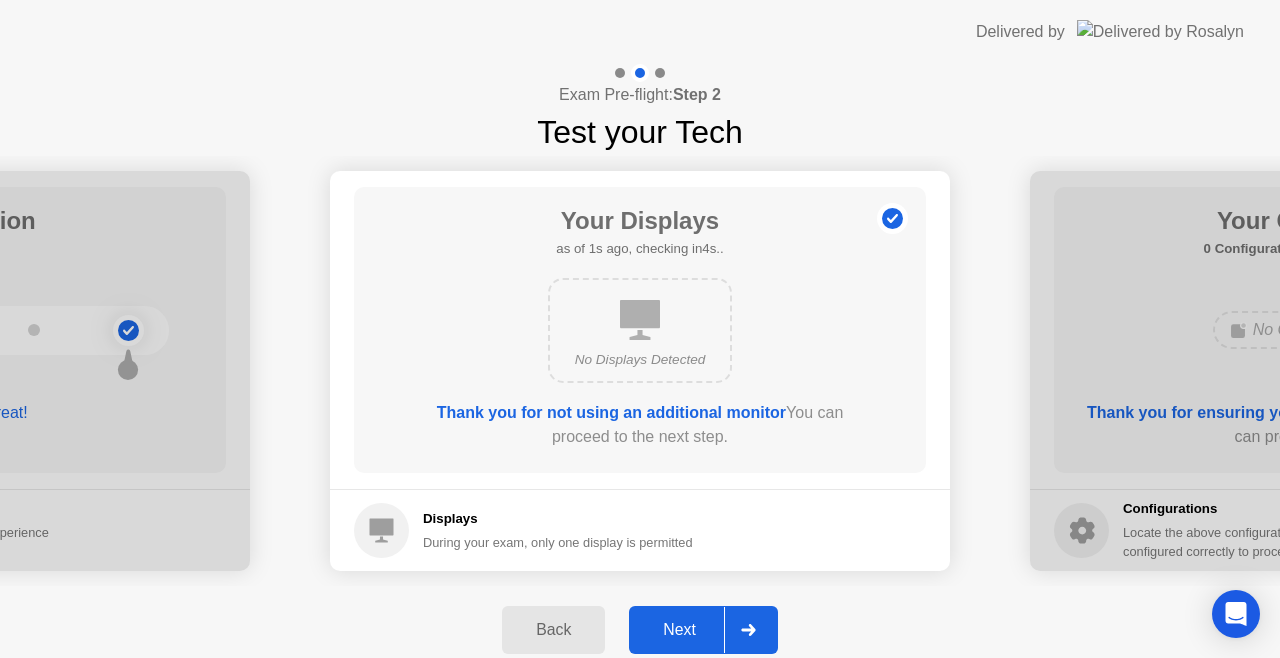 click on "Next" 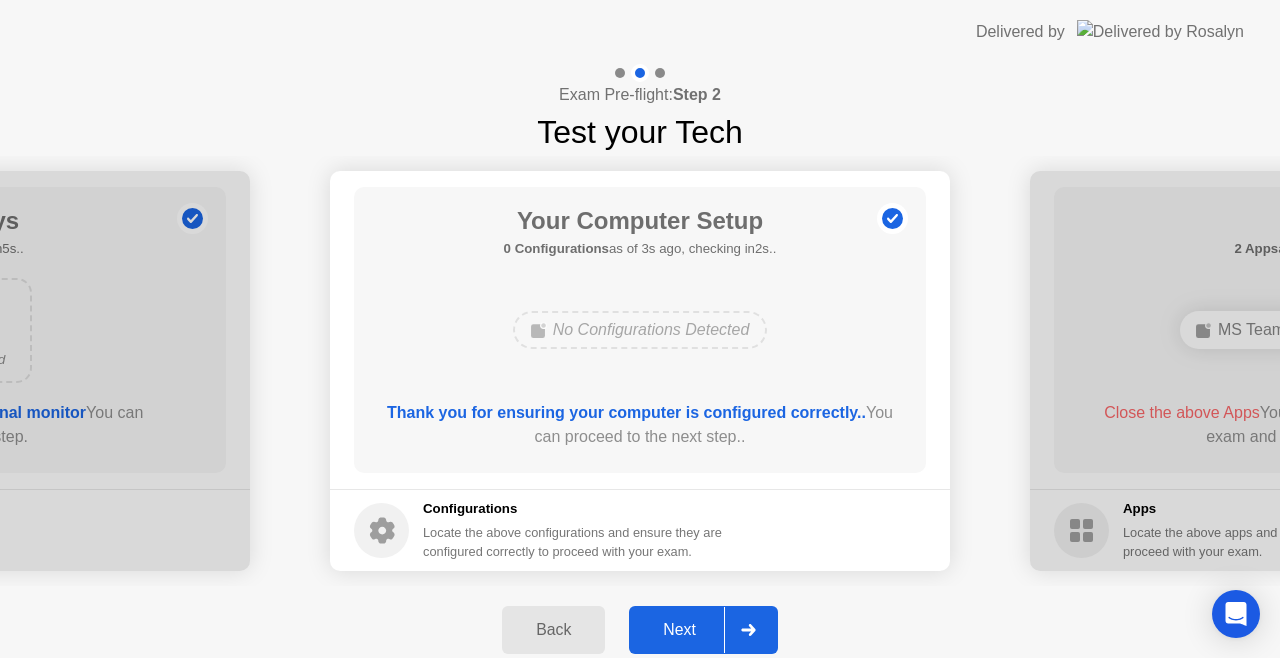 click on "Next" 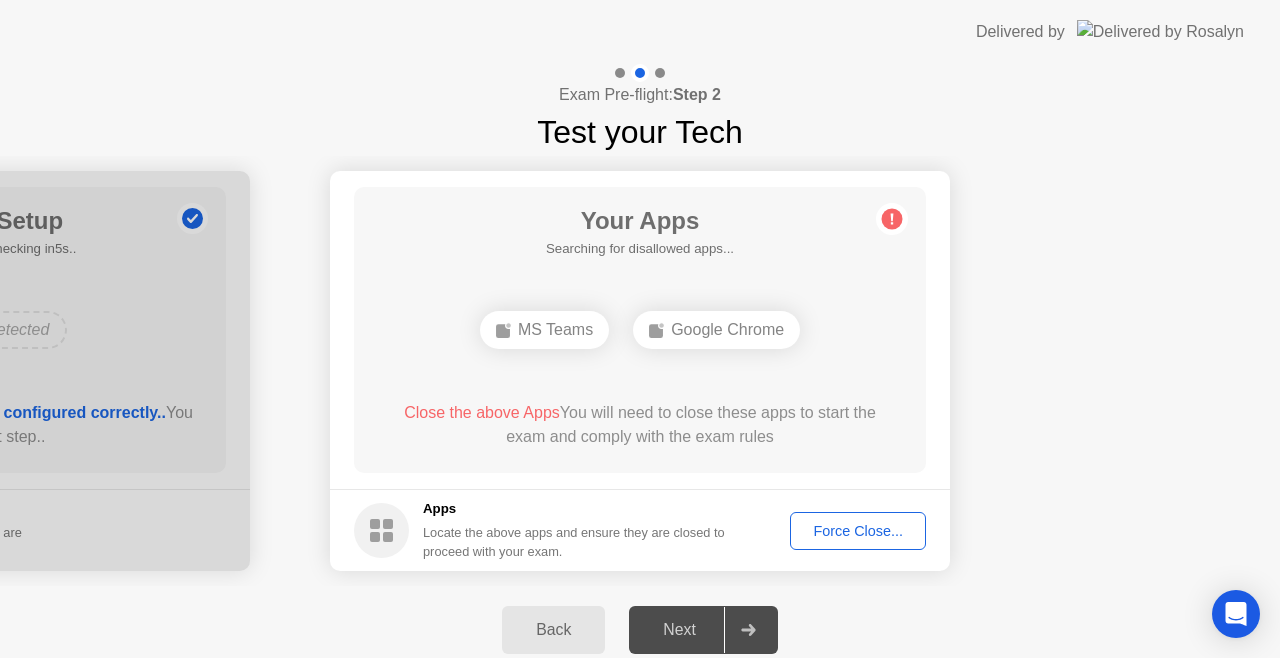 click on "Force Close..." 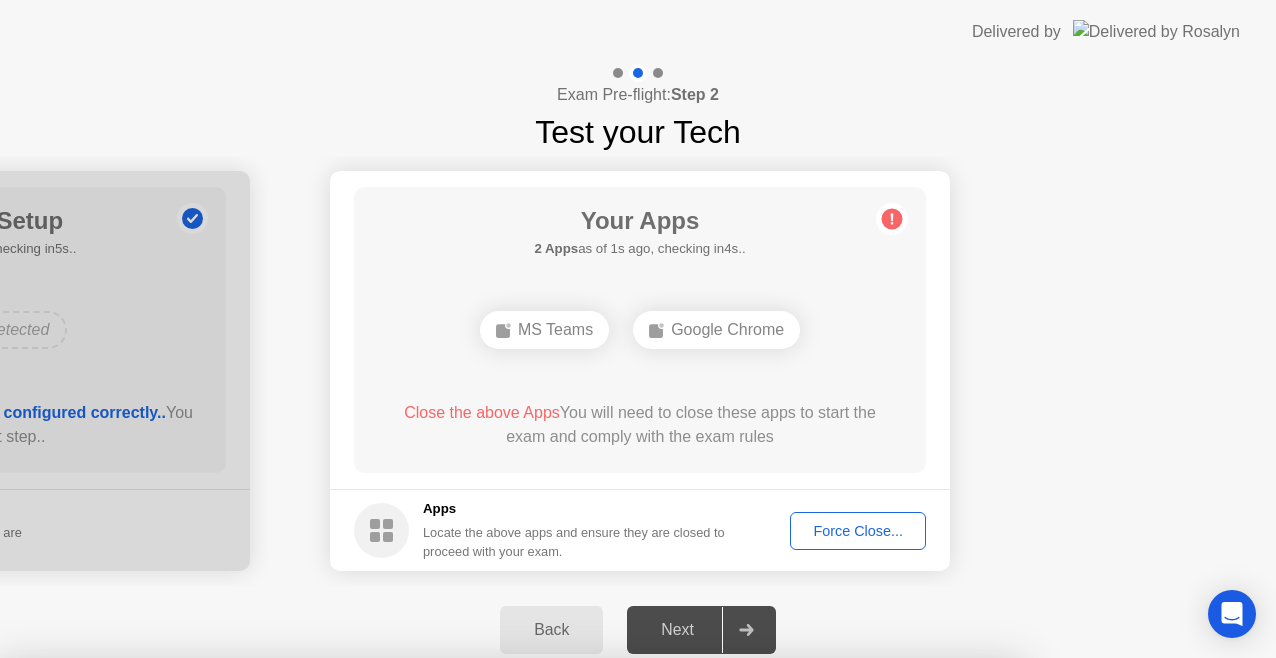 click on "Confirm" at bounding box center (577, 934) 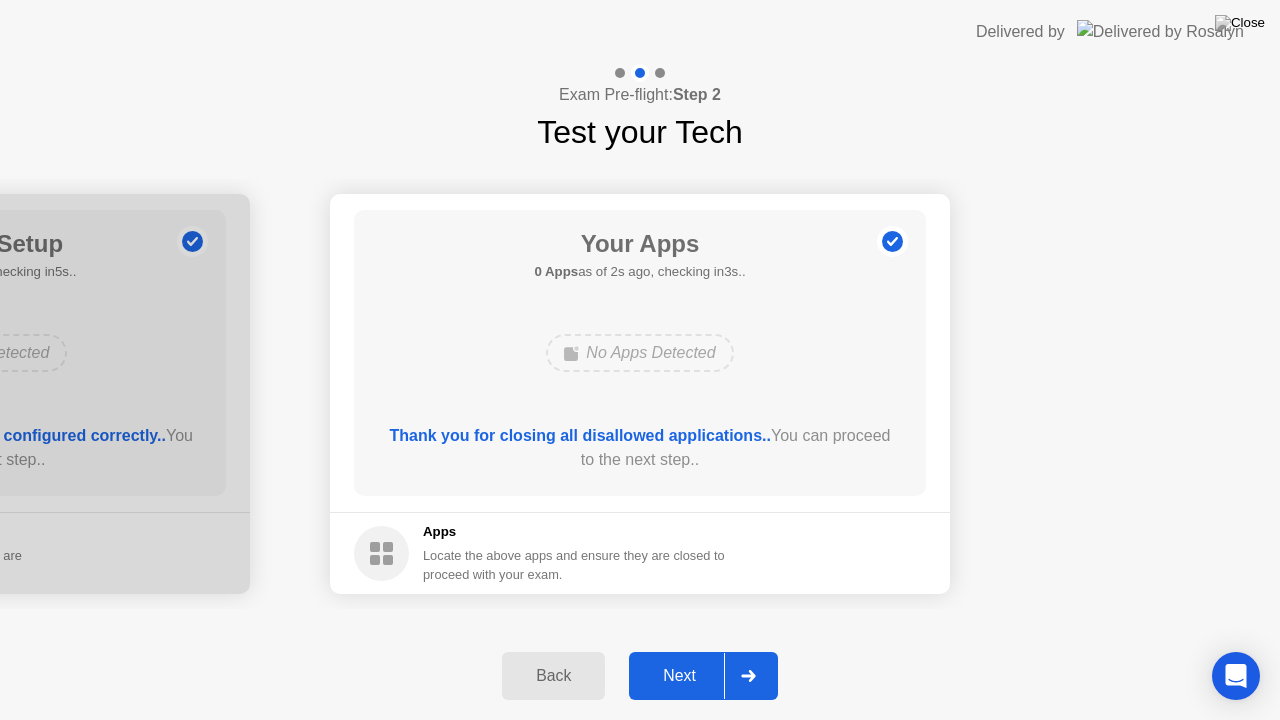 click on "Next" 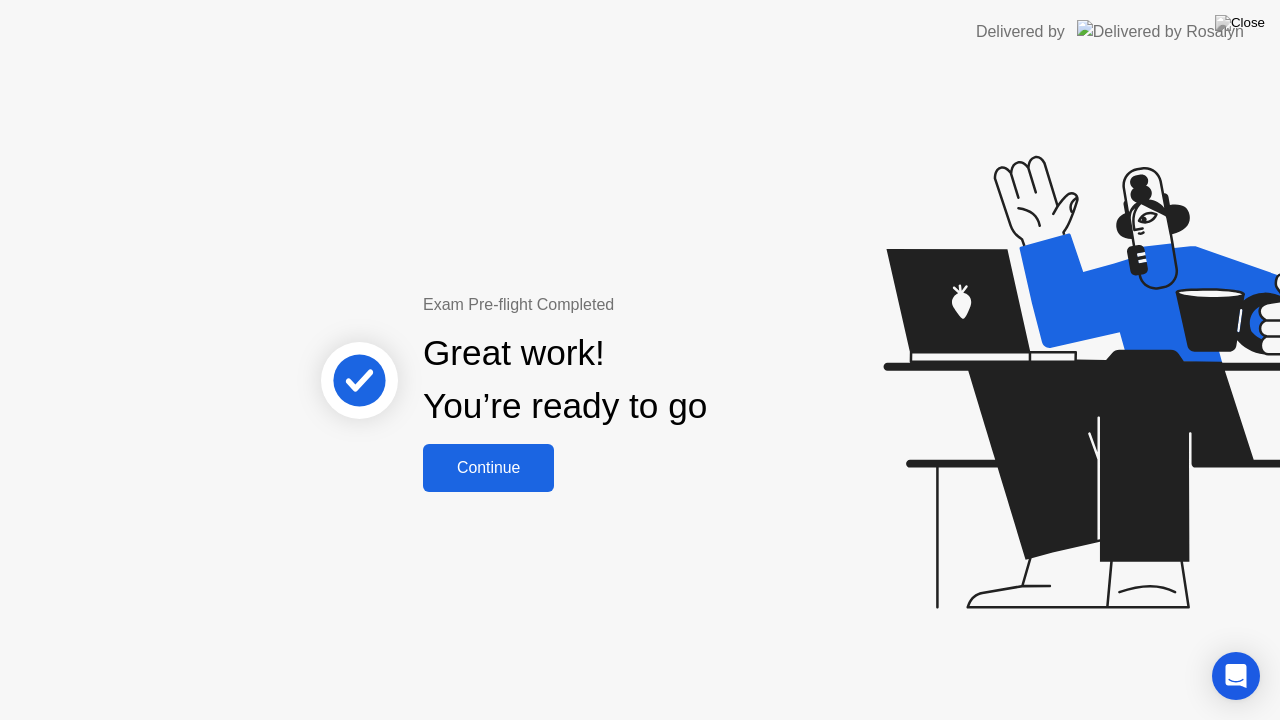 click on "Continue" 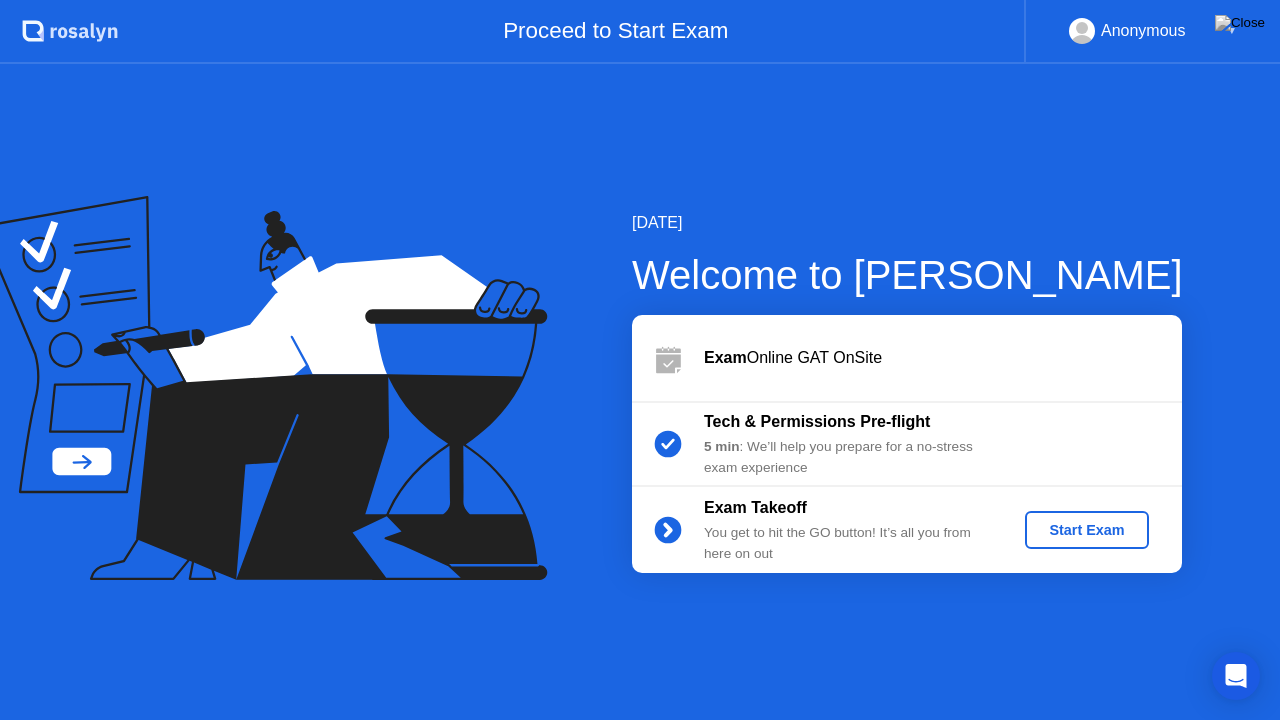 click on "Start Exam" 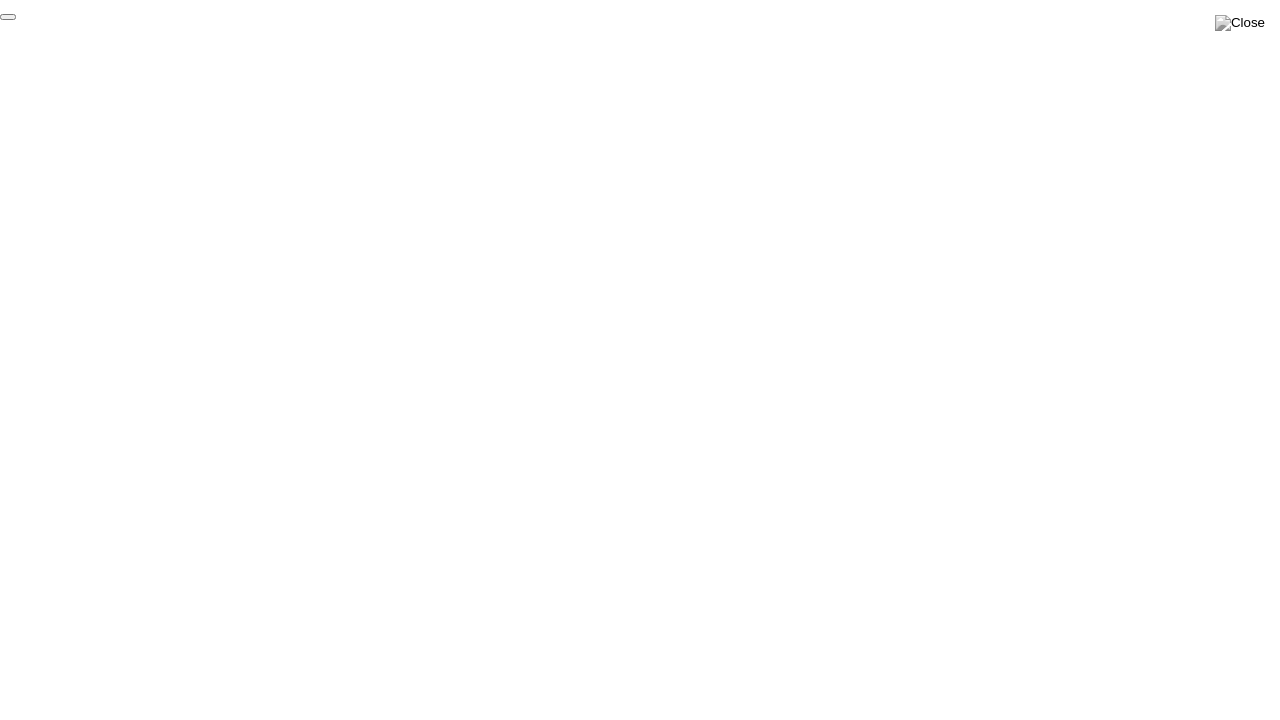 click on "End Proctoring Session" 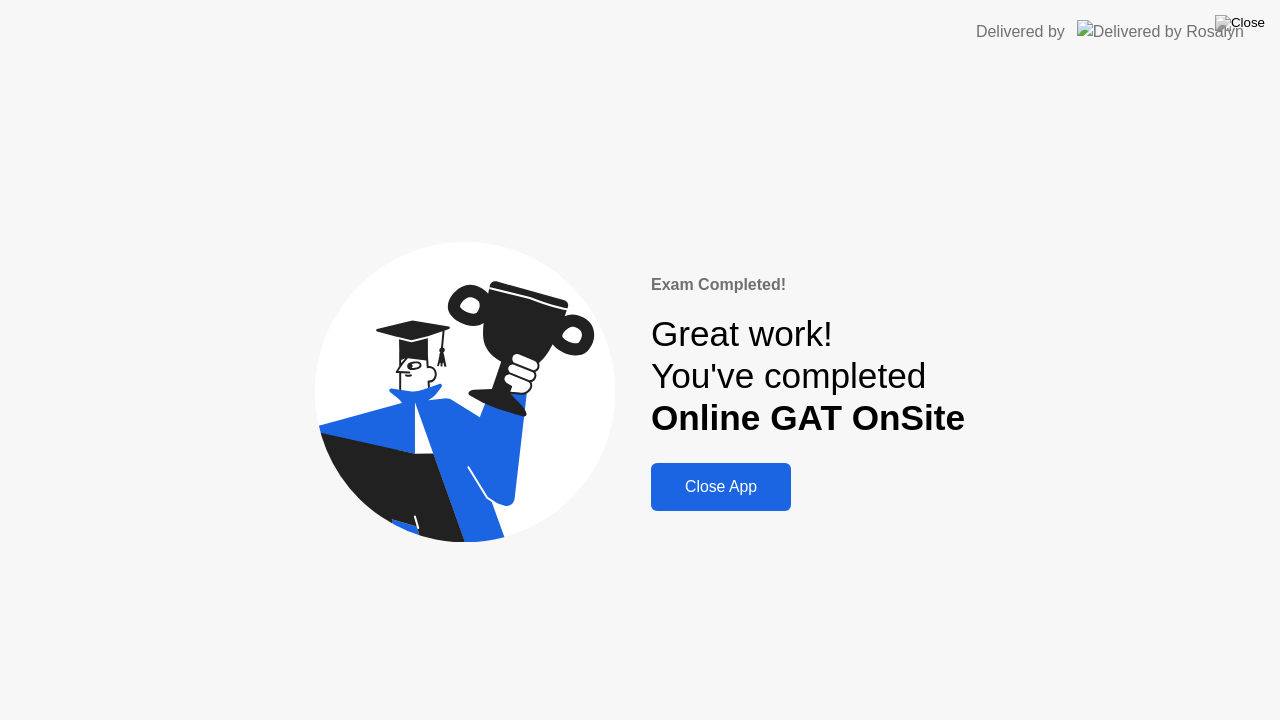 click on "Close App" 